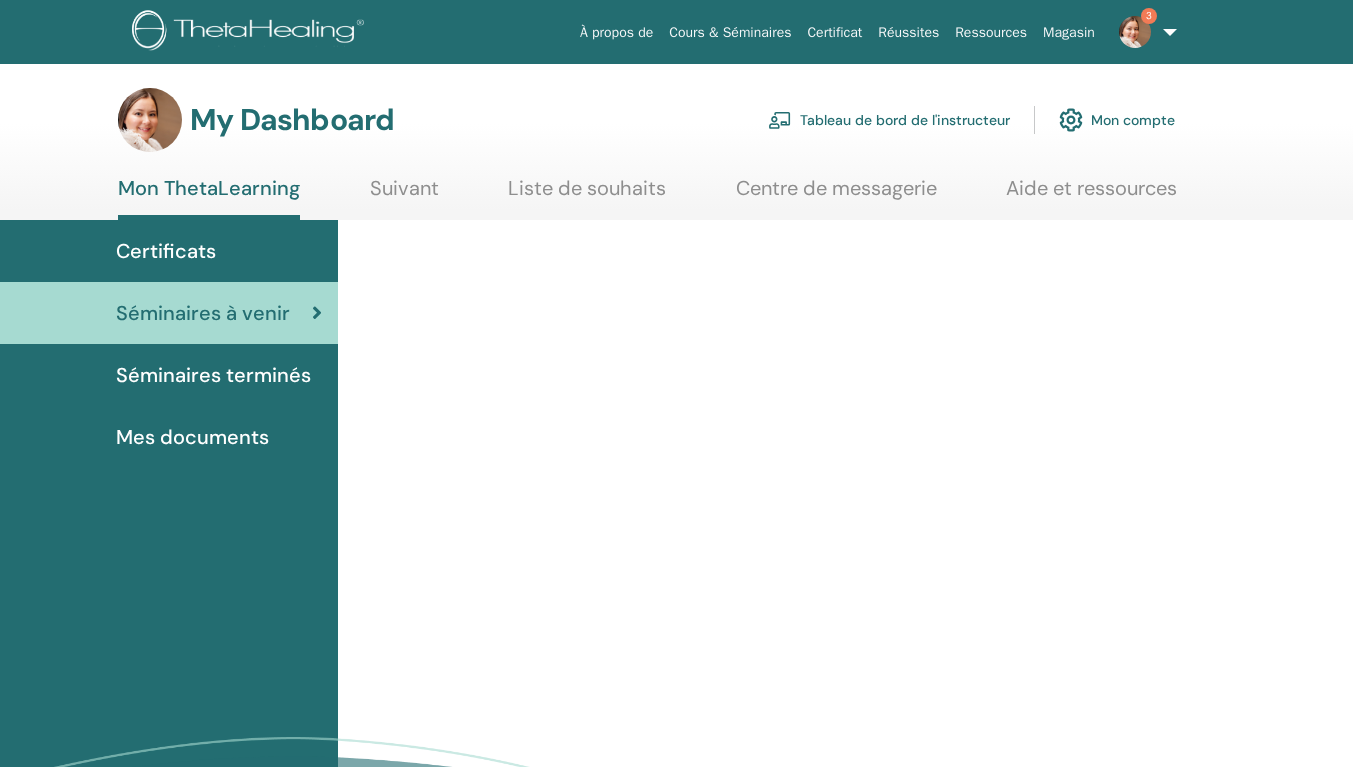 scroll, scrollTop: 0, scrollLeft: 0, axis: both 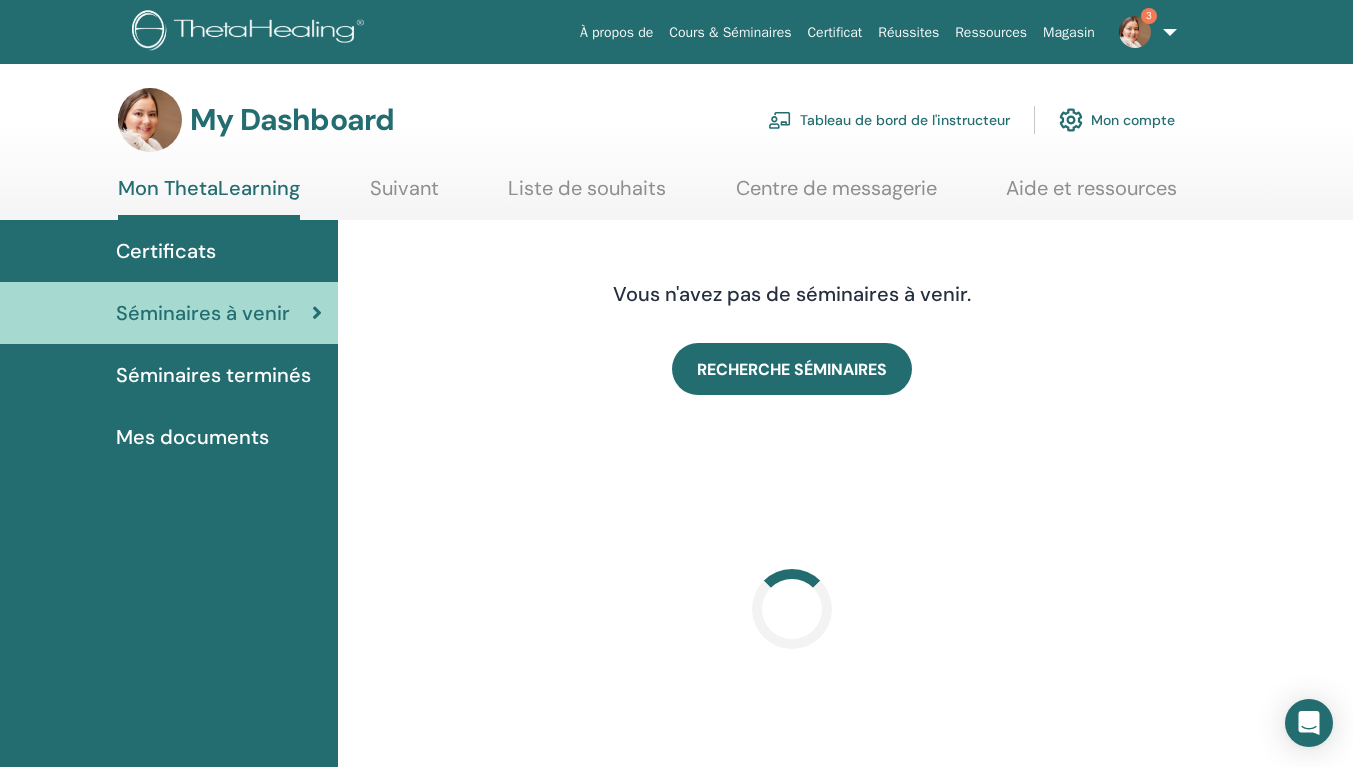 click on "Tableau de bord de l'instructeur" at bounding box center [889, 120] 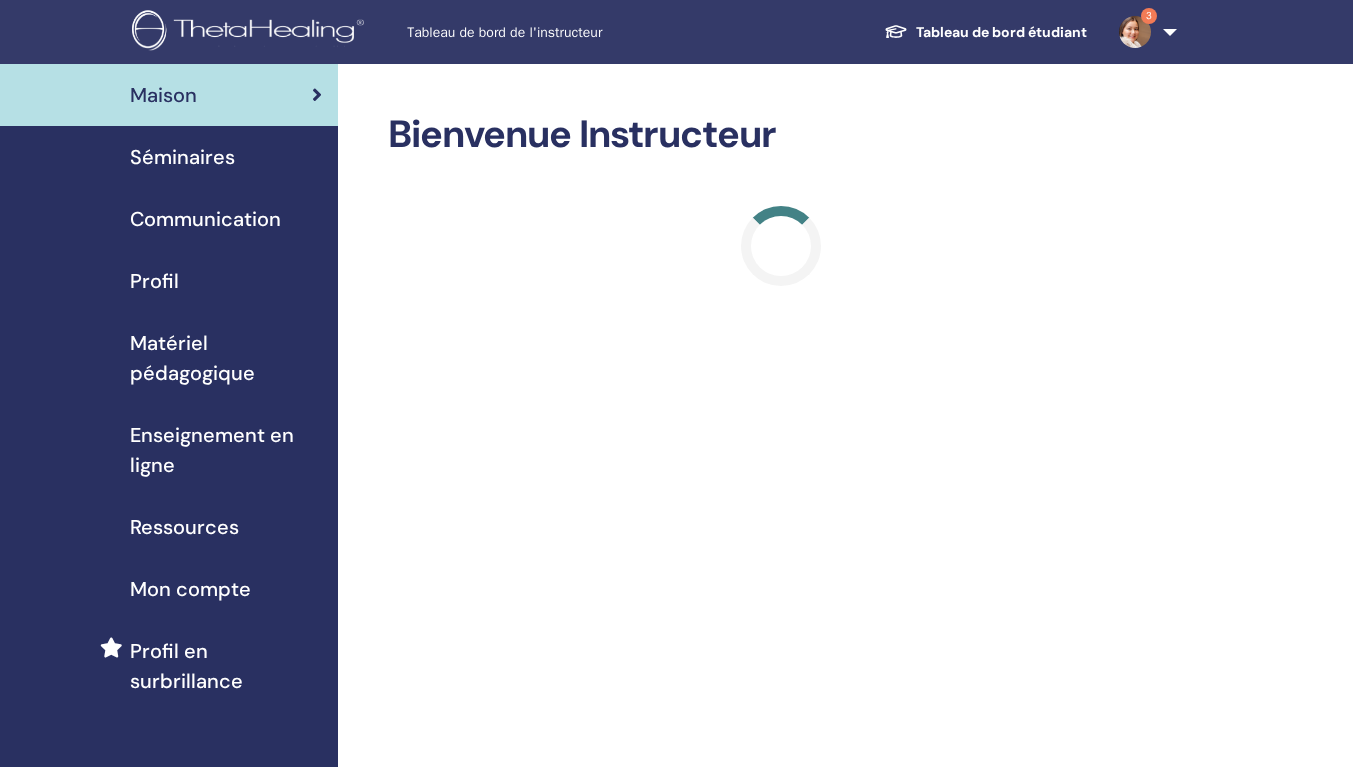 scroll, scrollTop: 0, scrollLeft: 0, axis: both 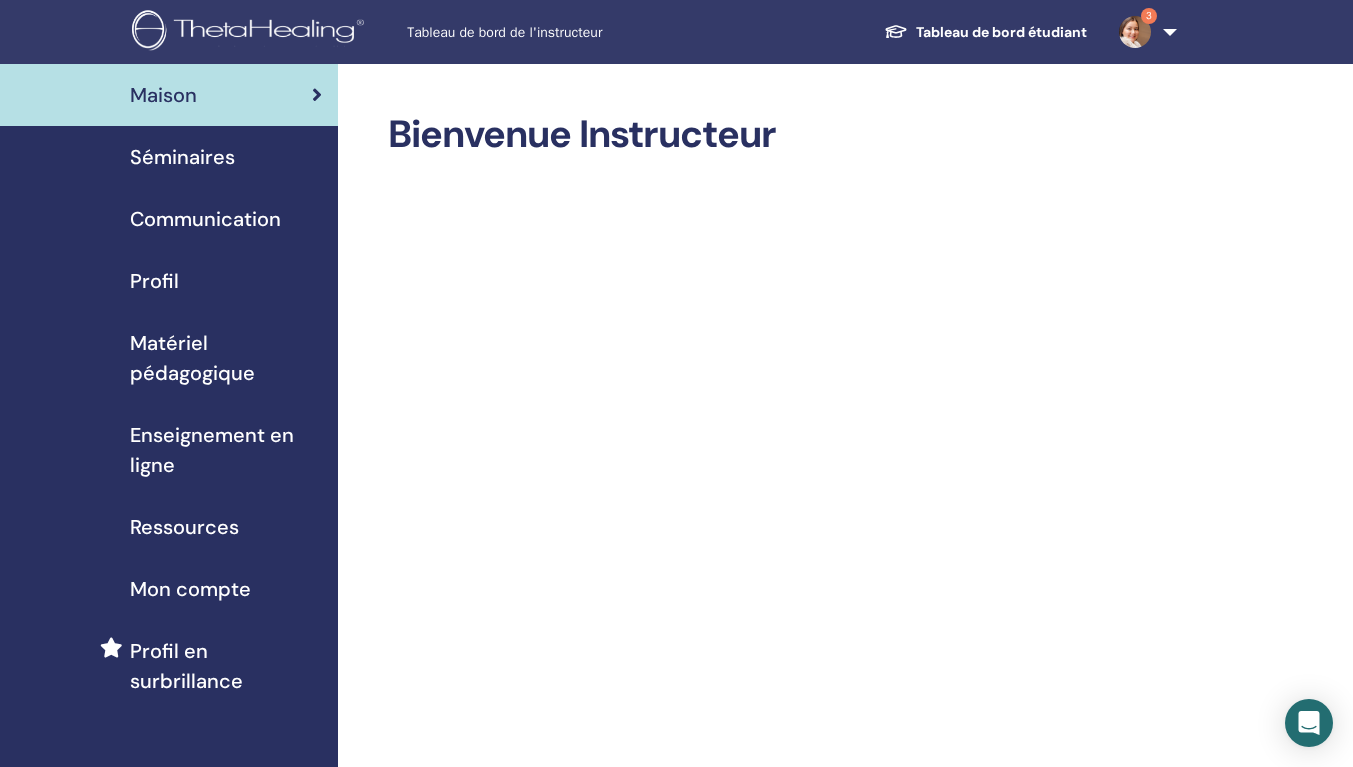 click on "Séminaires" at bounding box center [182, 157] 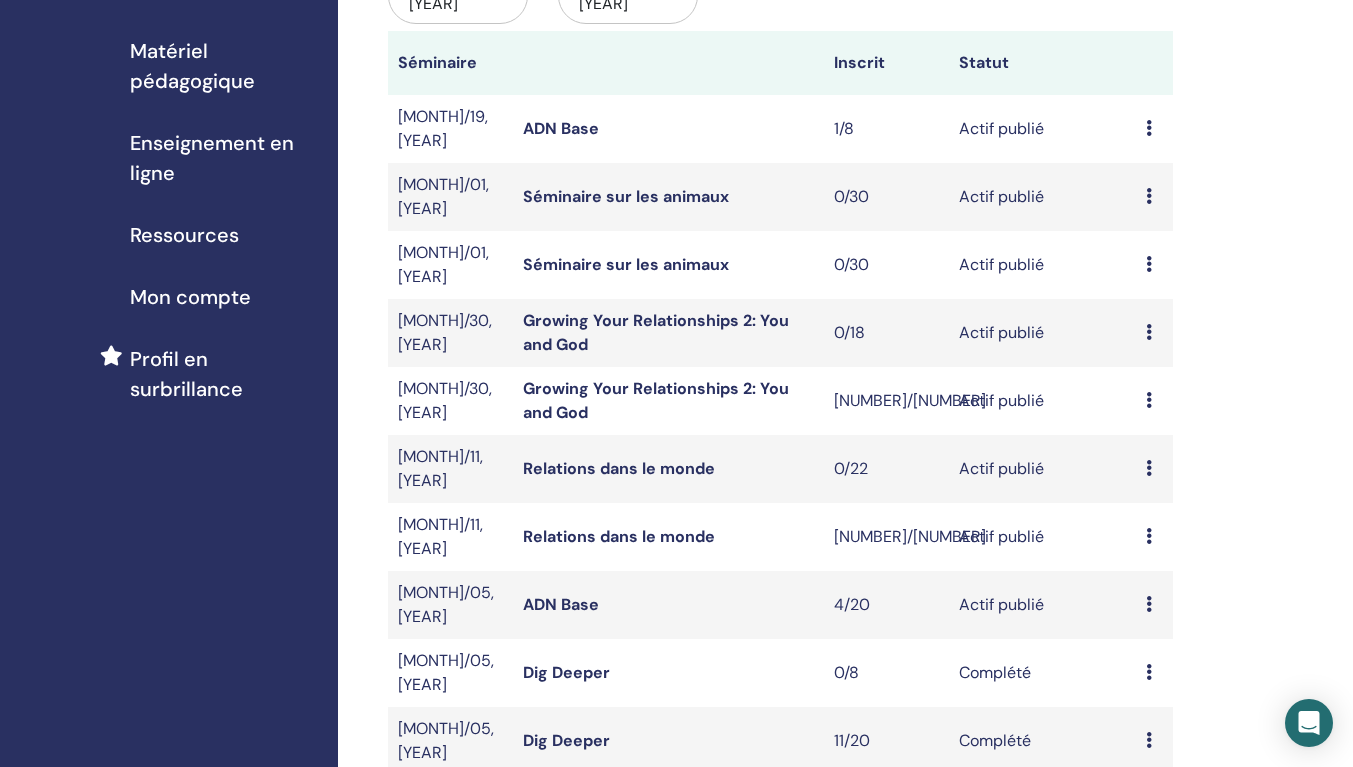 scroll, scrollTop: 300, scrollLeft: 0, axis: vertical 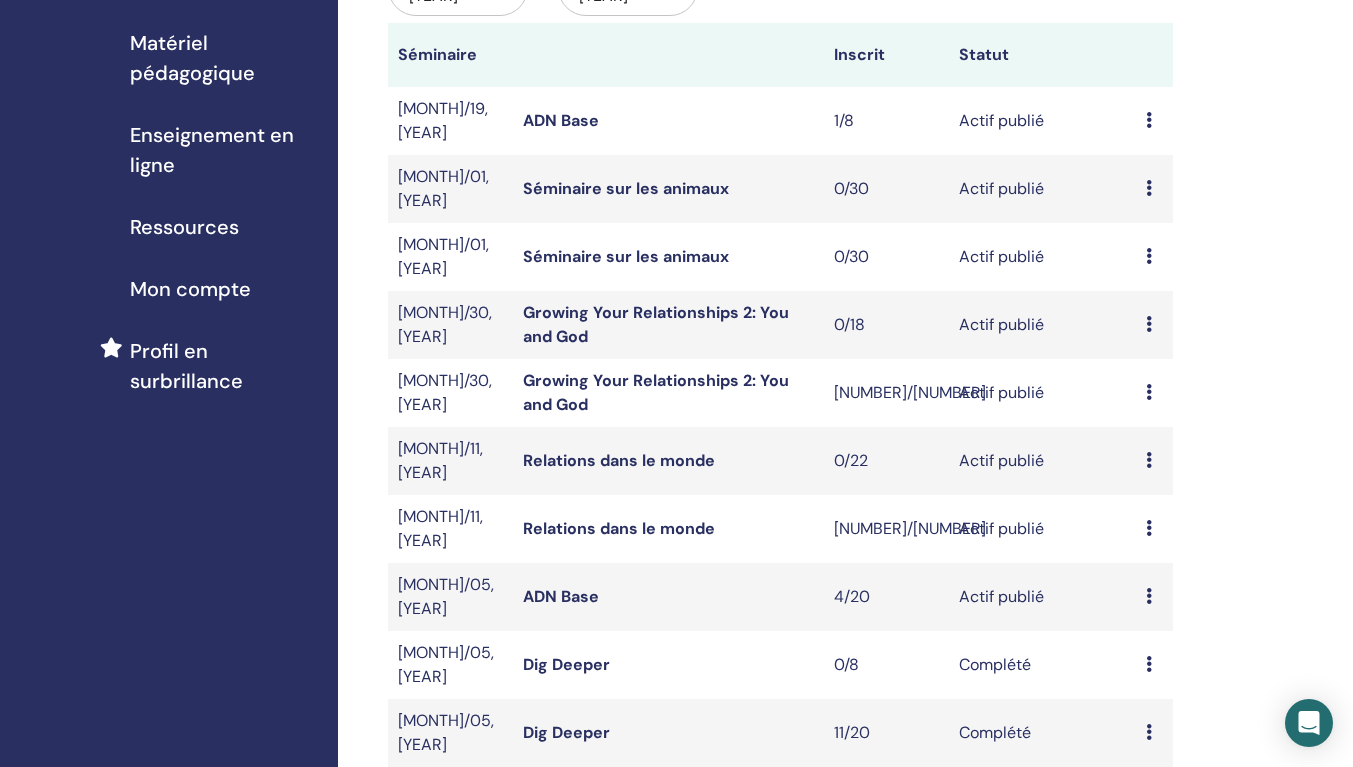 click at bounding box center (1149, 120) 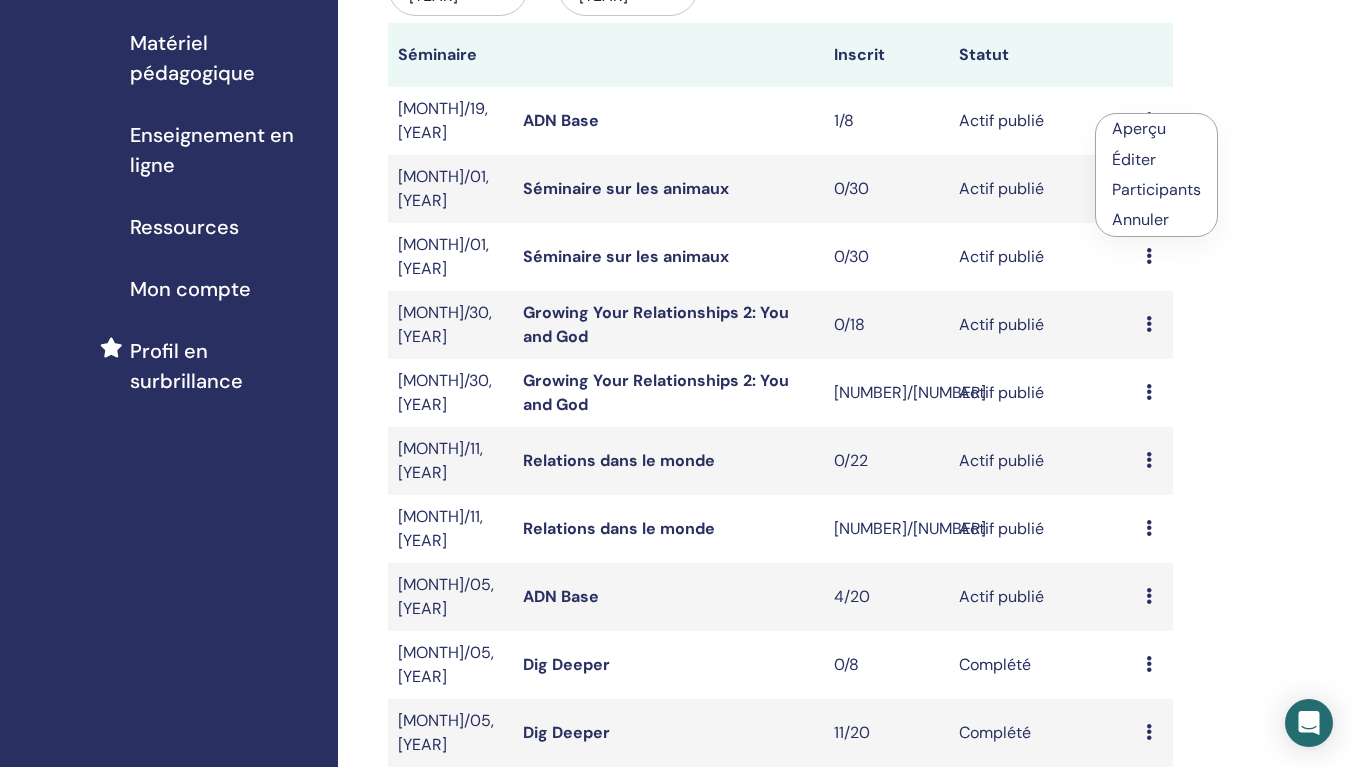 click on "Participants" at bounding box center (1156, 189) 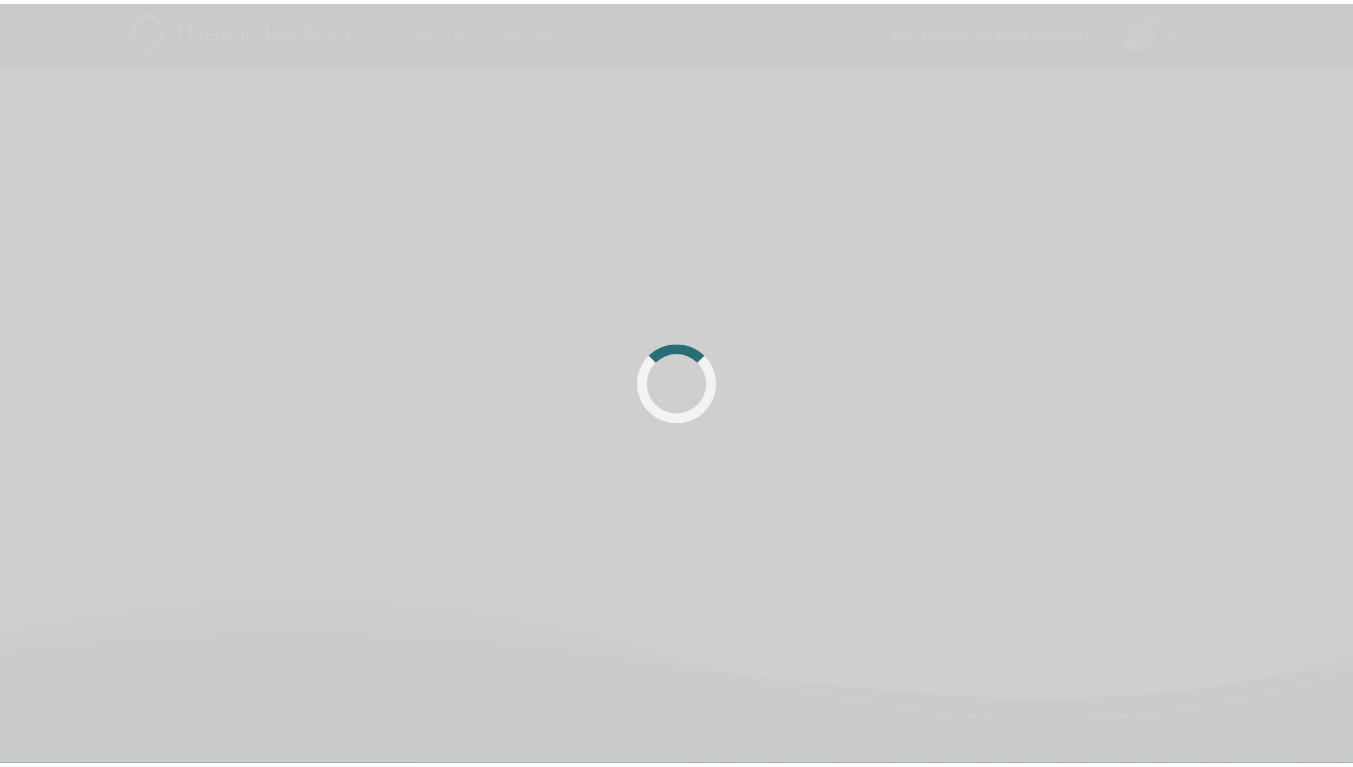 scroll, scrollTop: 0, scrollLeft: 0, axis: both 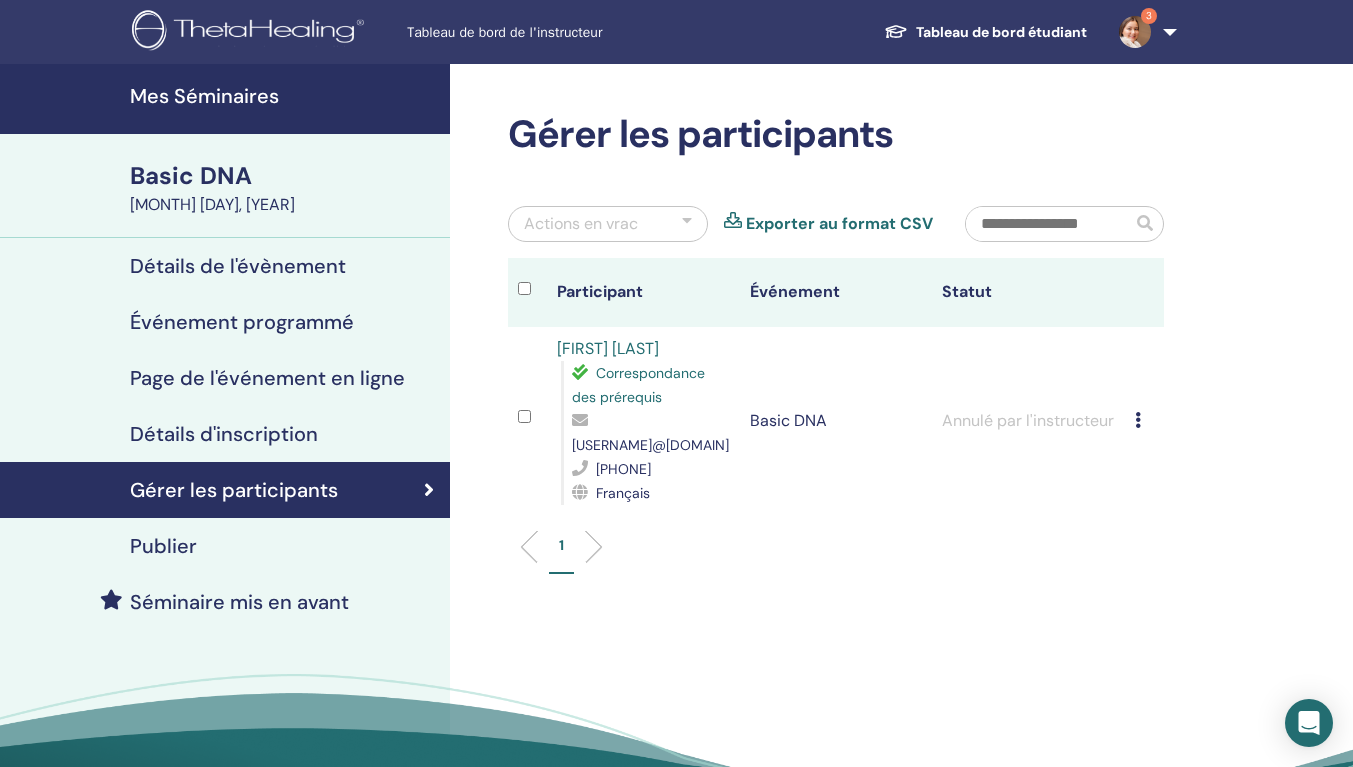 click on "Annuler l'inscription Ne pas certifier automatiquement Marquer comme payé Marquer comme non payé Marquer comme absent Compléter et certifier Télécharger le certificat" at bounding box center [1144, 421] 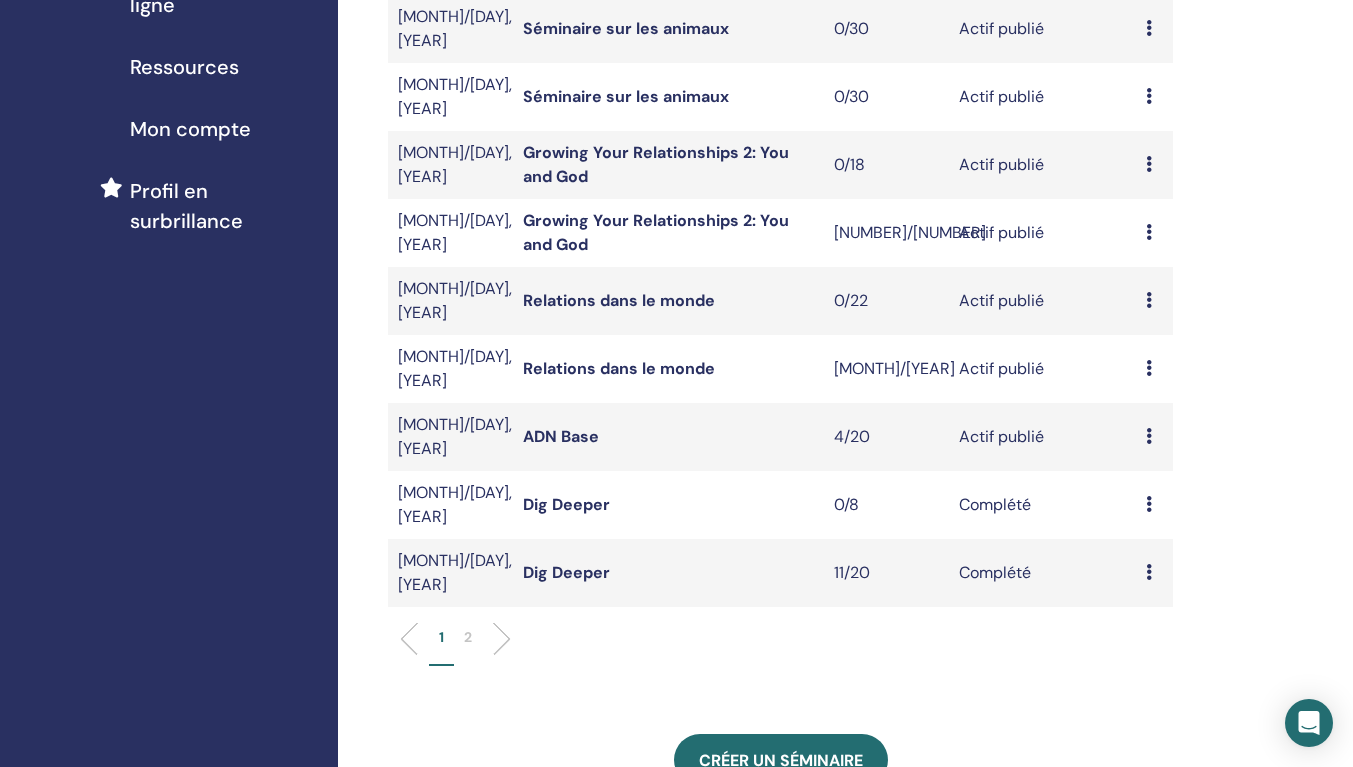 scroll, scrollTop: 500, scrollLeft: 0, axis: vertical 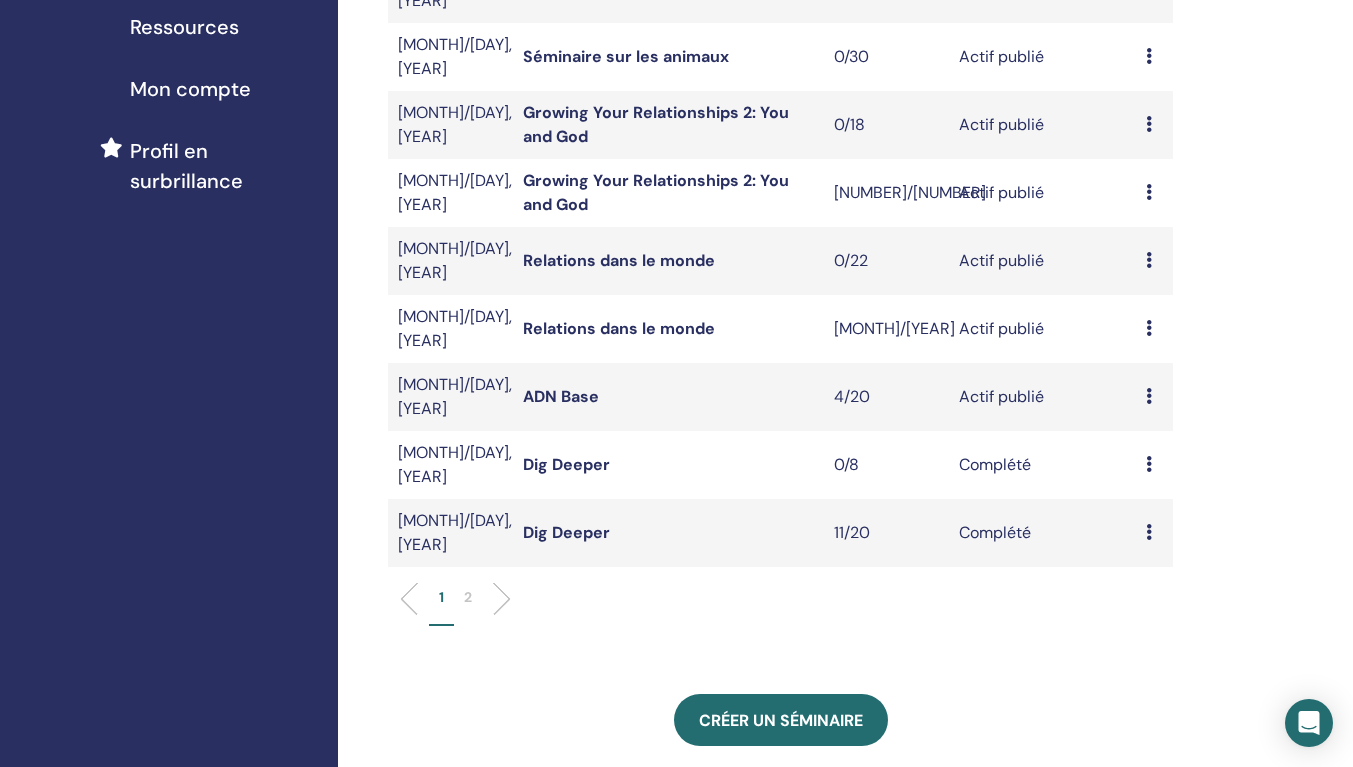click on "Aperçu Éditer Participants Annuler" at bounding box center (1154, 397) 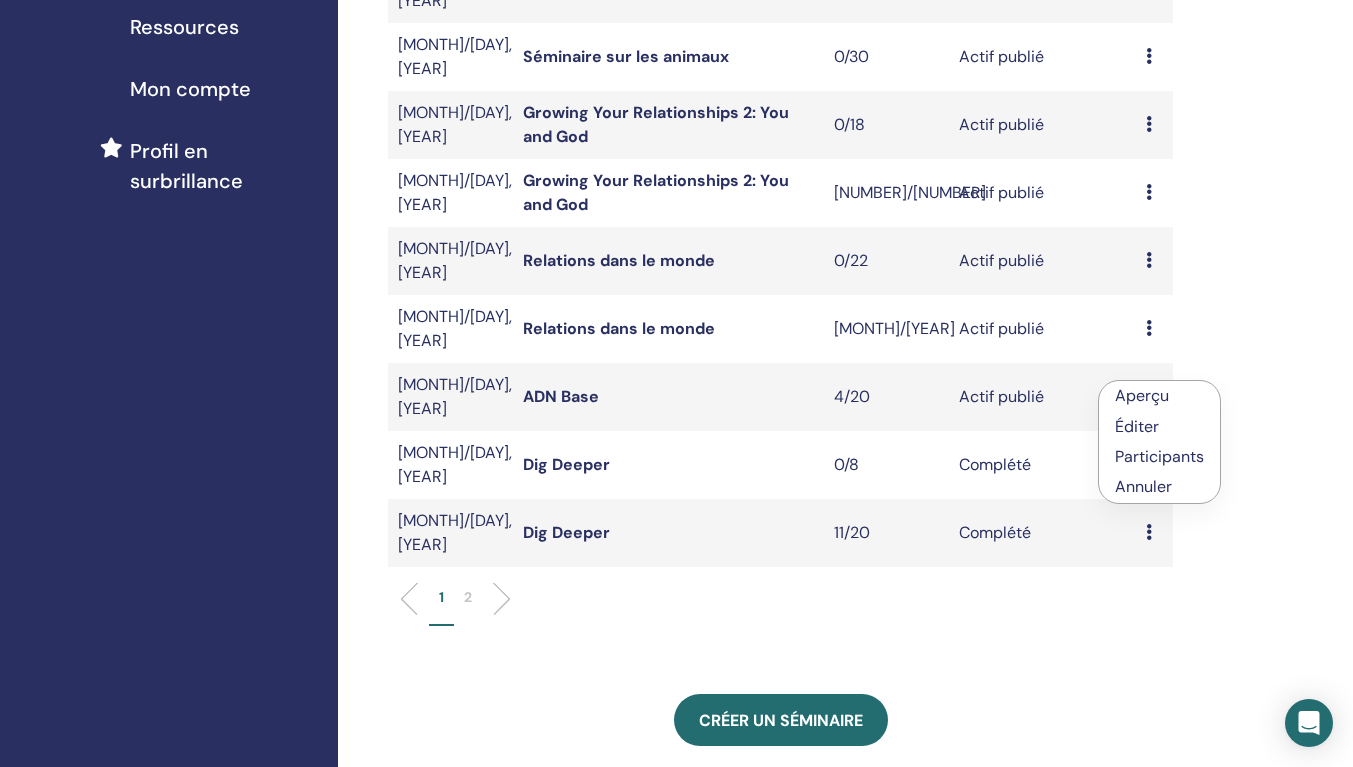 click on "Participants" at bounding box center [1159, 456] 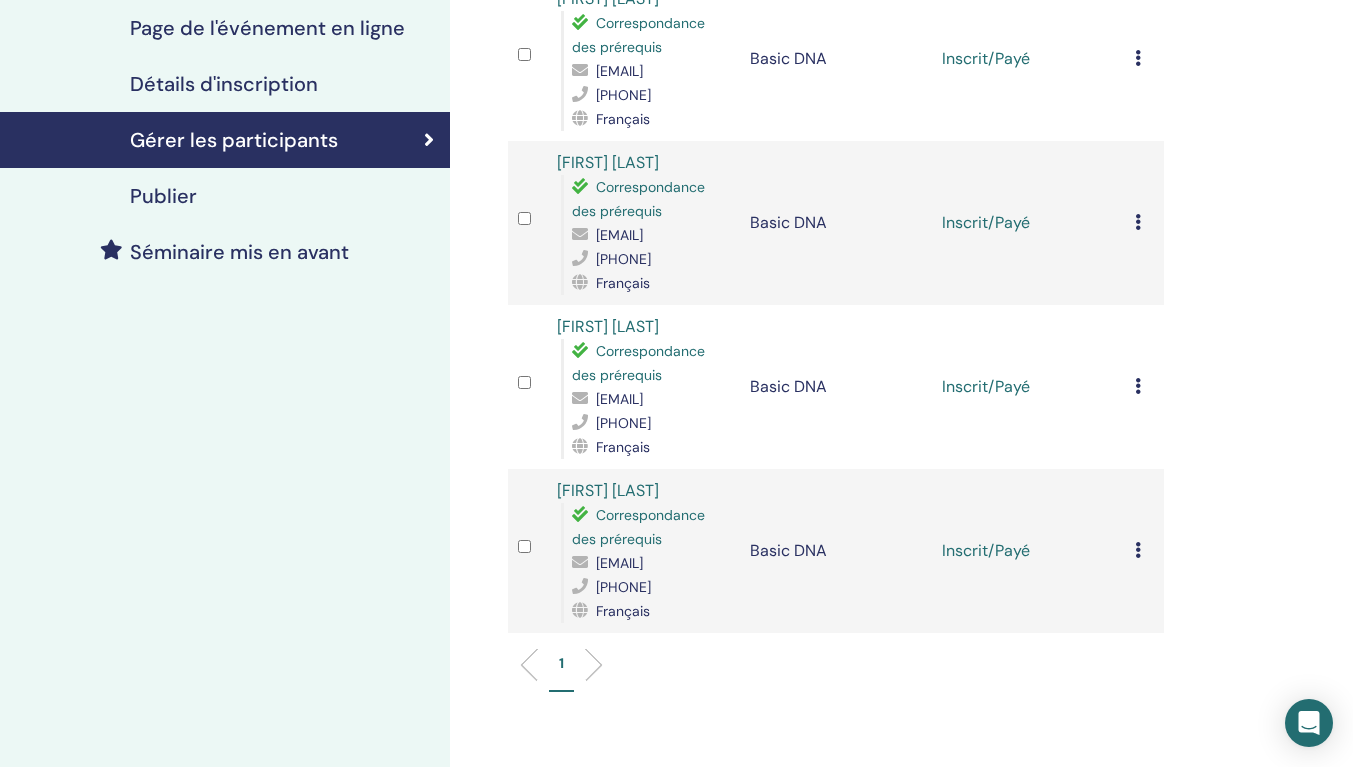 scroll, scrollTop: 300, scrollLeft: 0, axis: vertical 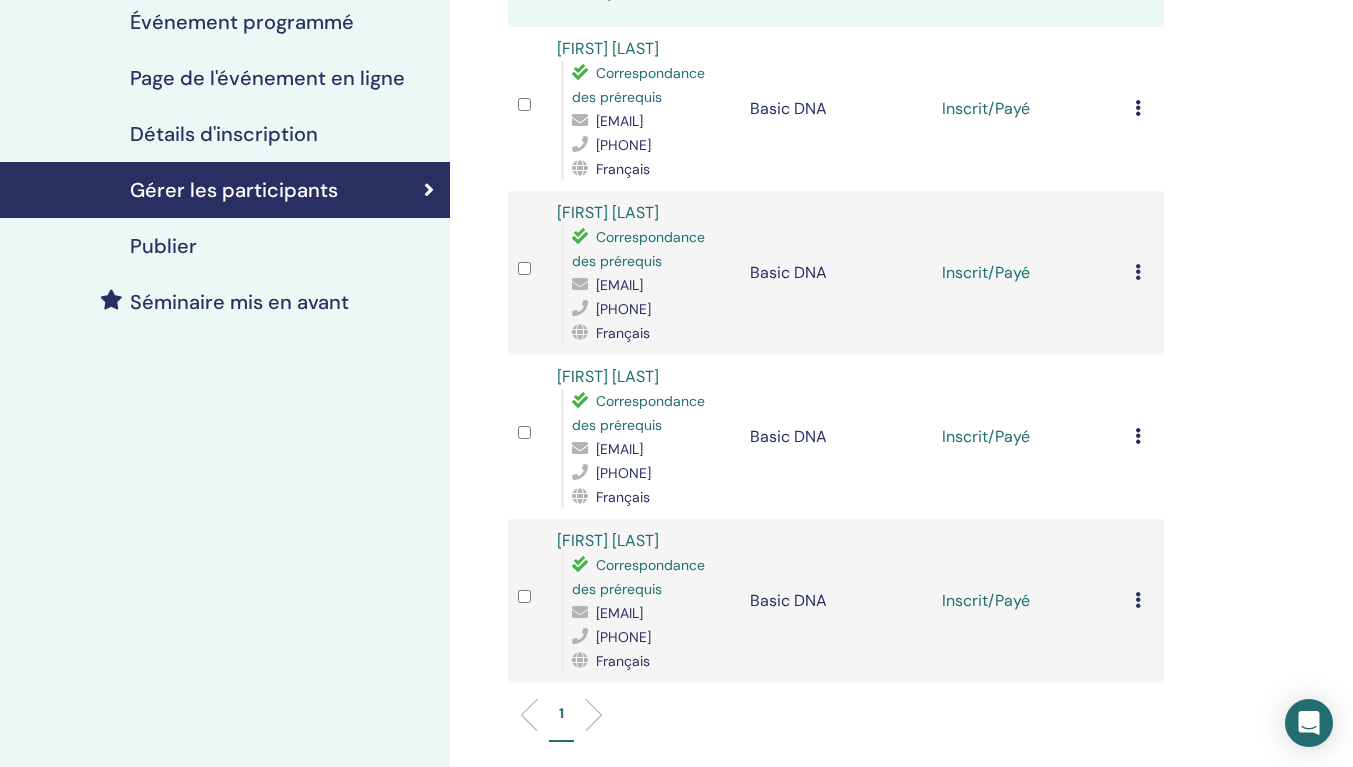 click on "Annuler l'inscription Ne pas certifier automatiquement Marquer comme payé Marquer comme non payé Marquer comme absent Compléter et certifier Télécharger le certificat" at bounding box center [1144, 109] 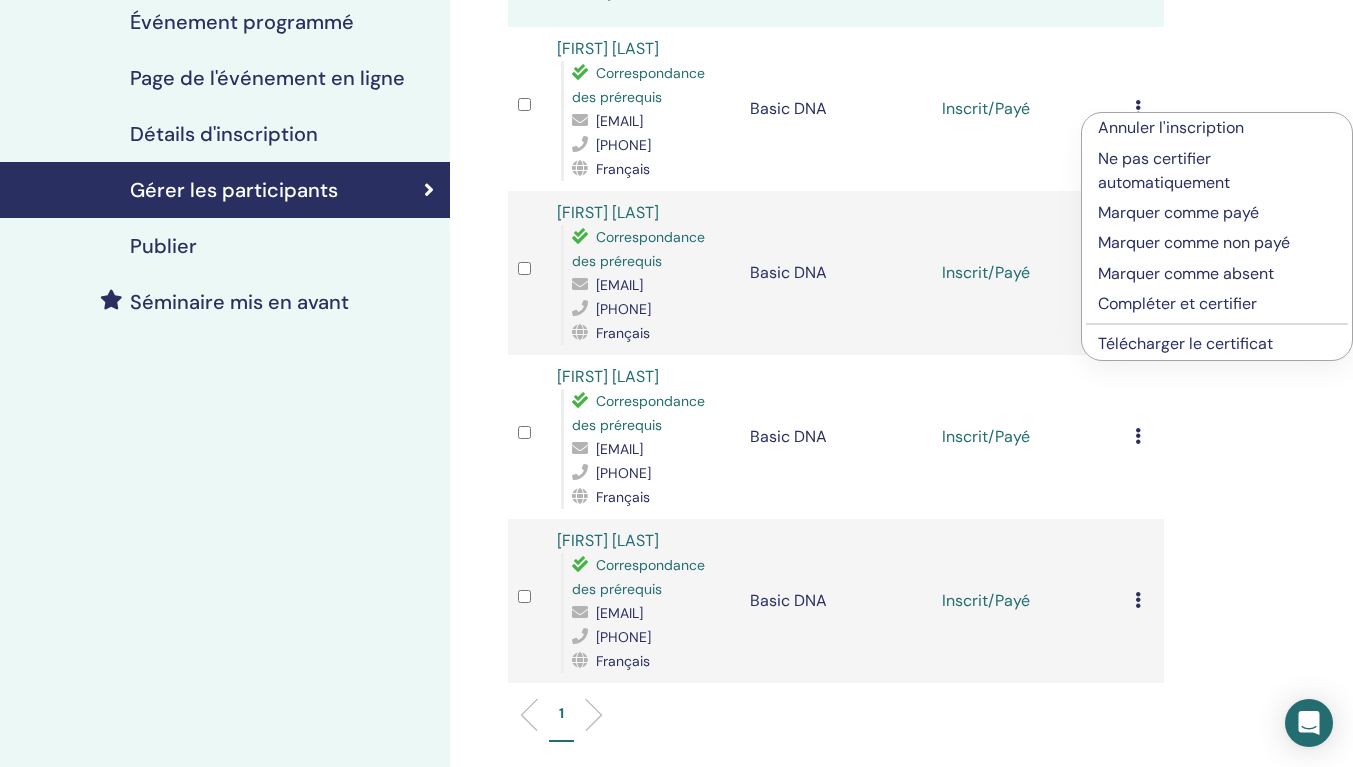 click on "Compléter et certifier" at bounding box center (1217, 304) 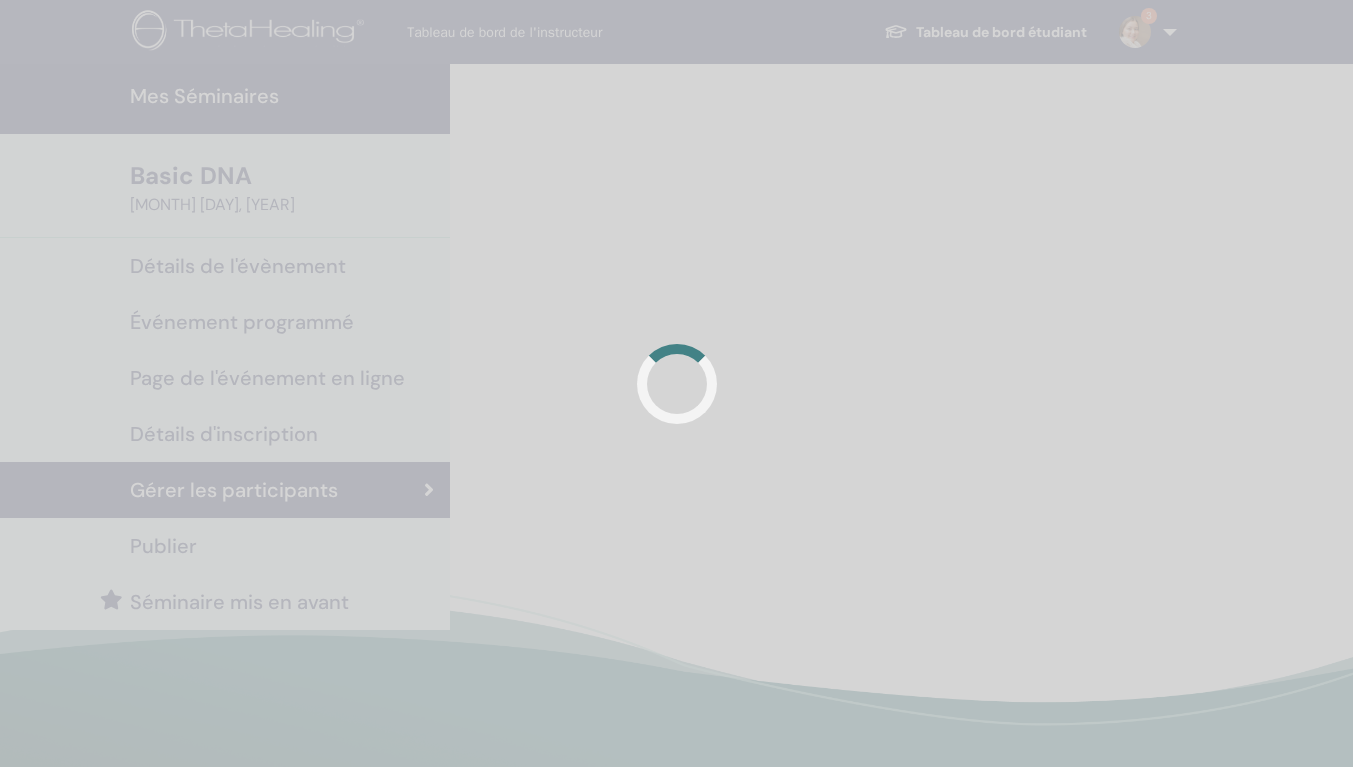 scroll, scrollTop: 0, scrollLeft: 0, axis: both 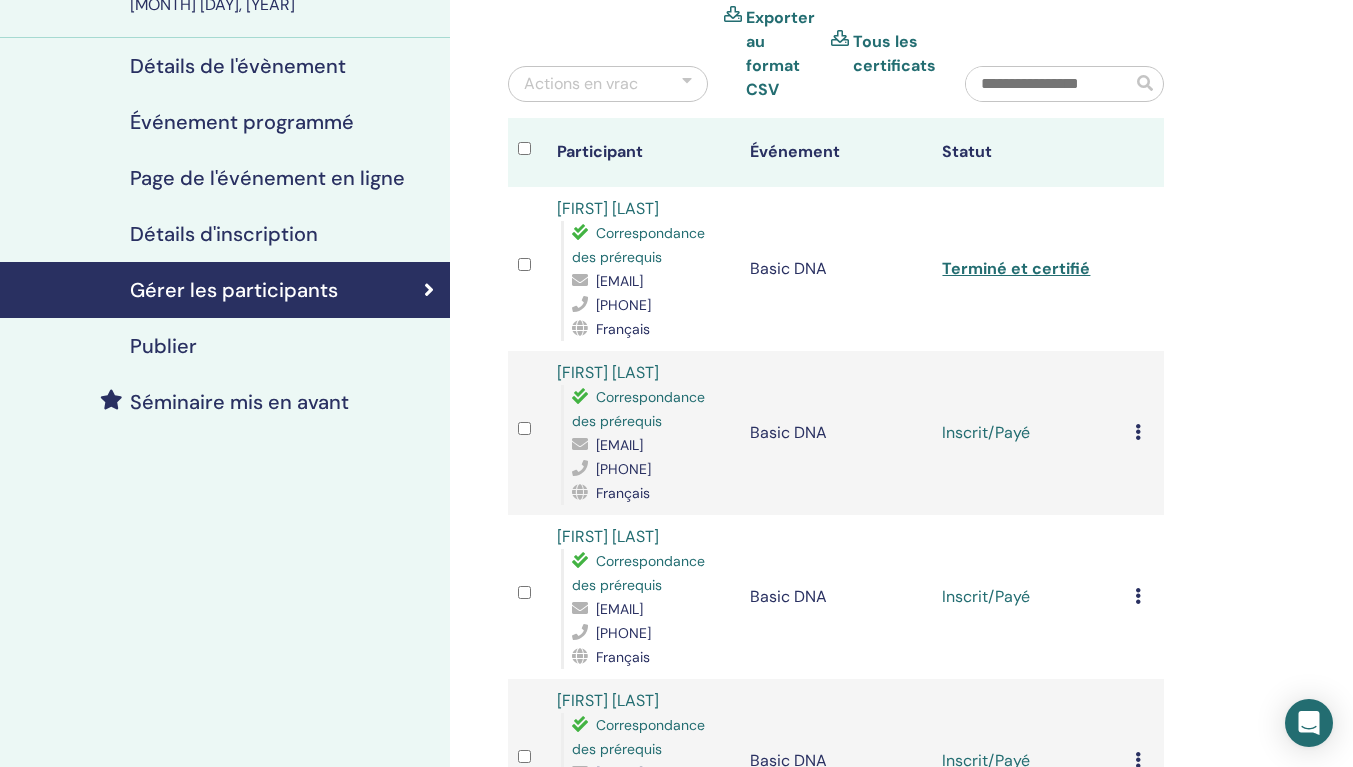 click at bounding box center [1138, 432] 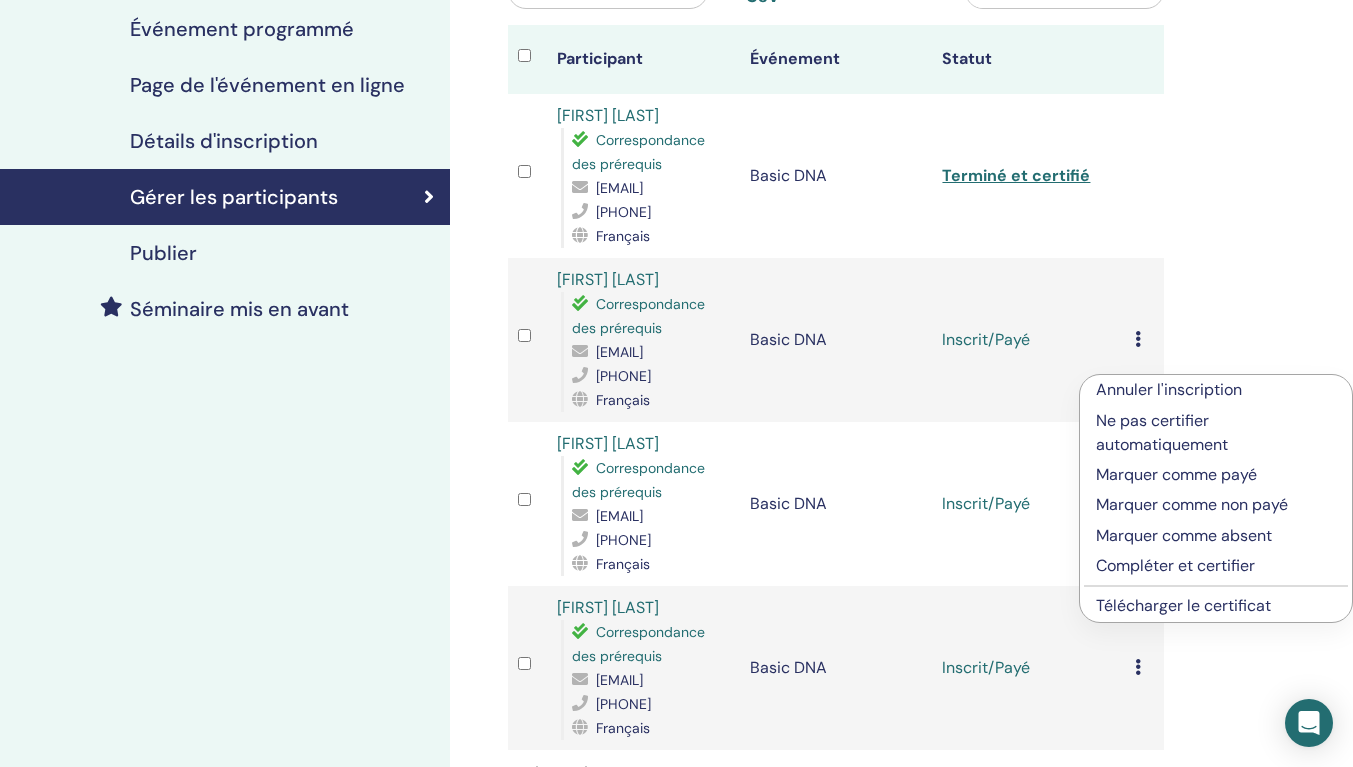 scroll, scrollTop: 400, scrollLeft: 0, axis: vertical 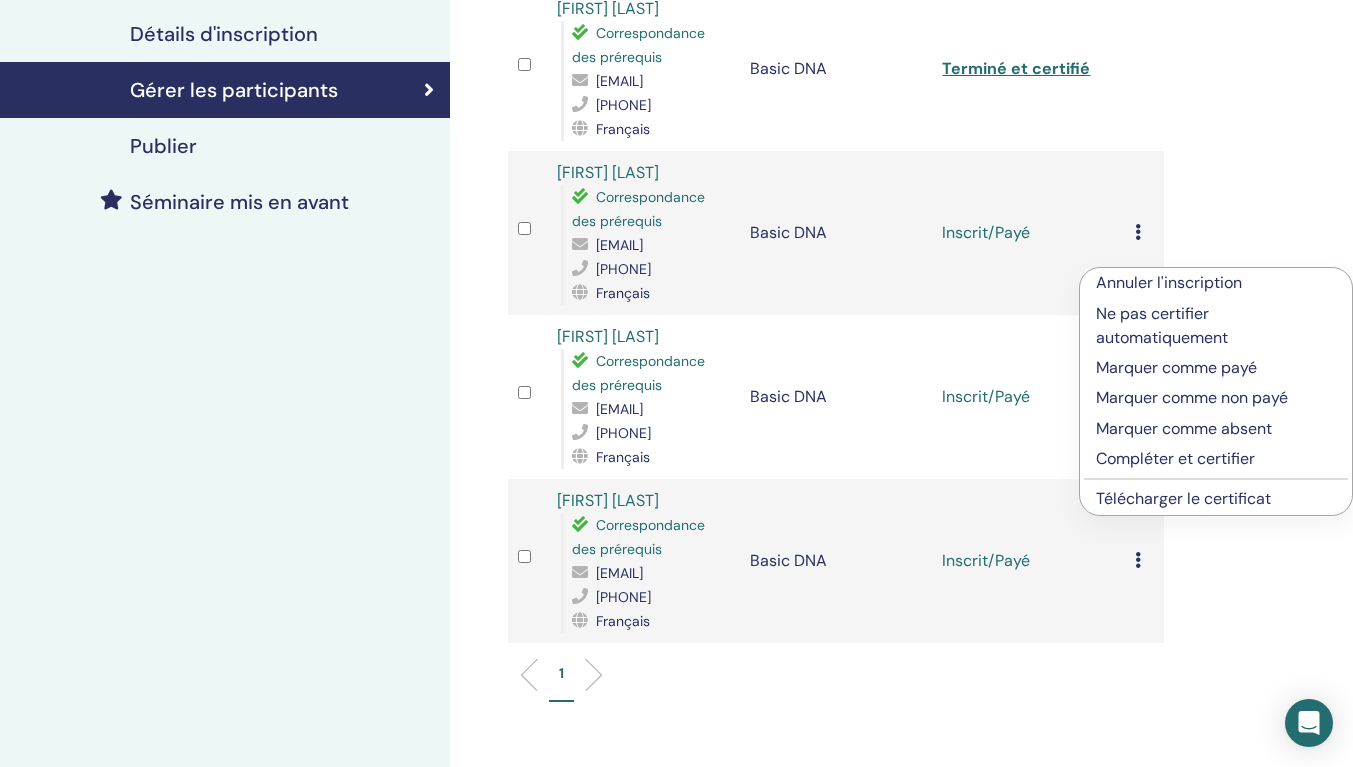 click on "Compléter et certifier" at bounding box center (1216, 459) 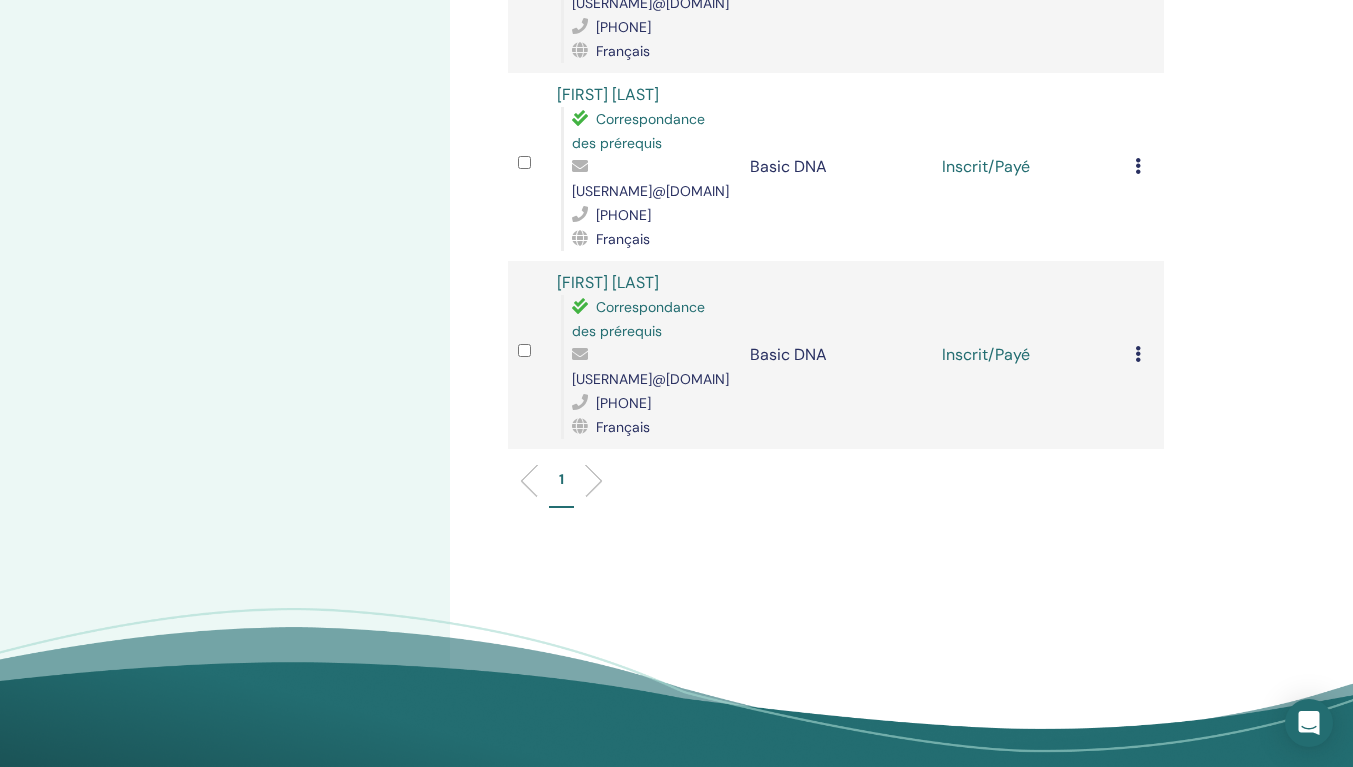 scroll, scrollTop: 700, scrollLeft: 0, axis: vertical 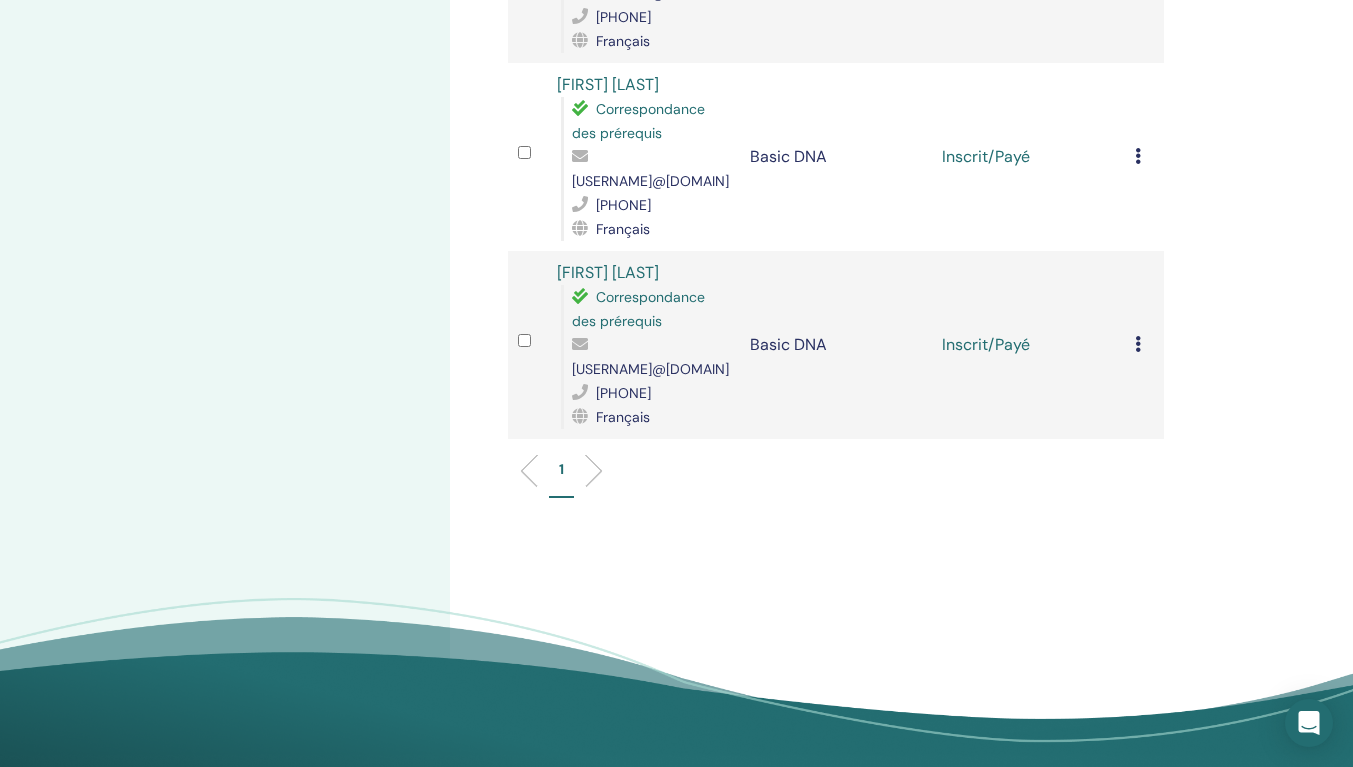 click at bounding box center (1138, 156) 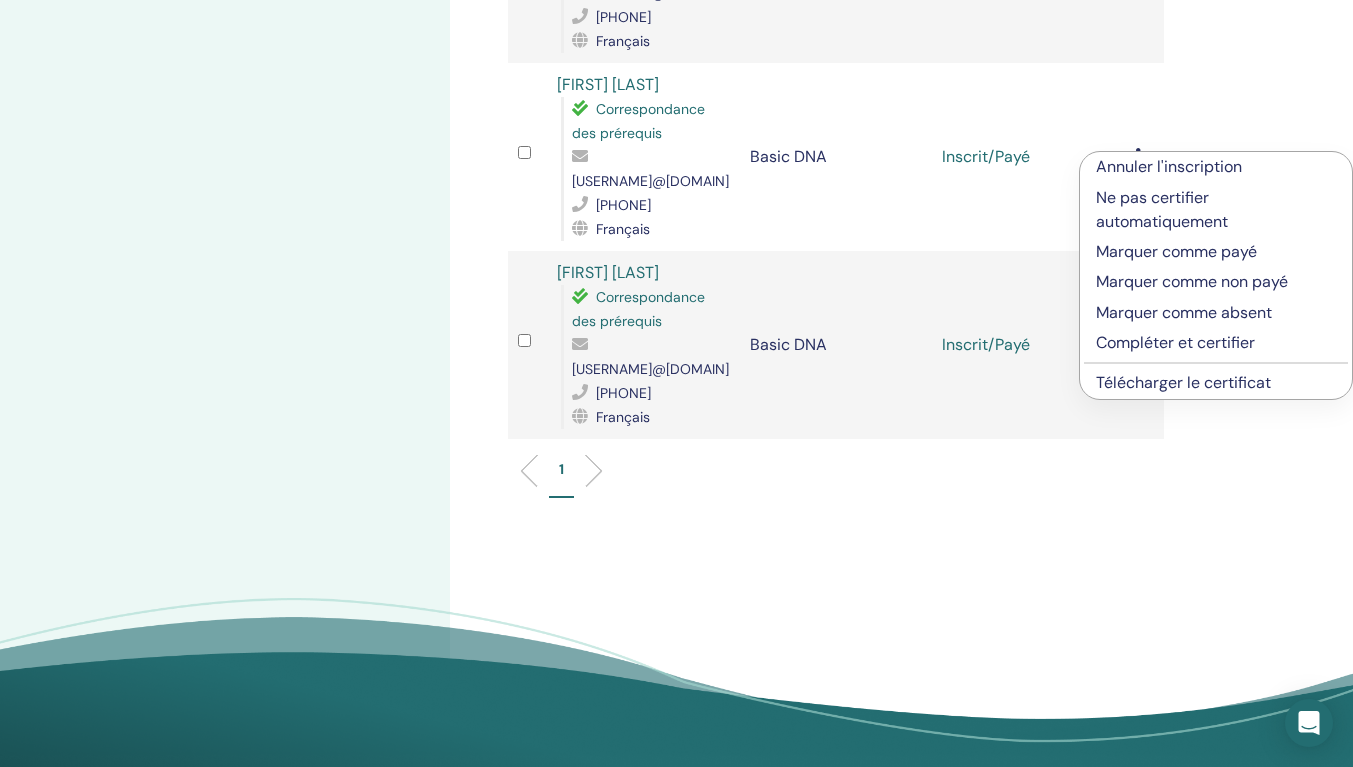 click on "Compléter et certifier" at bounding box center [1216, 343] 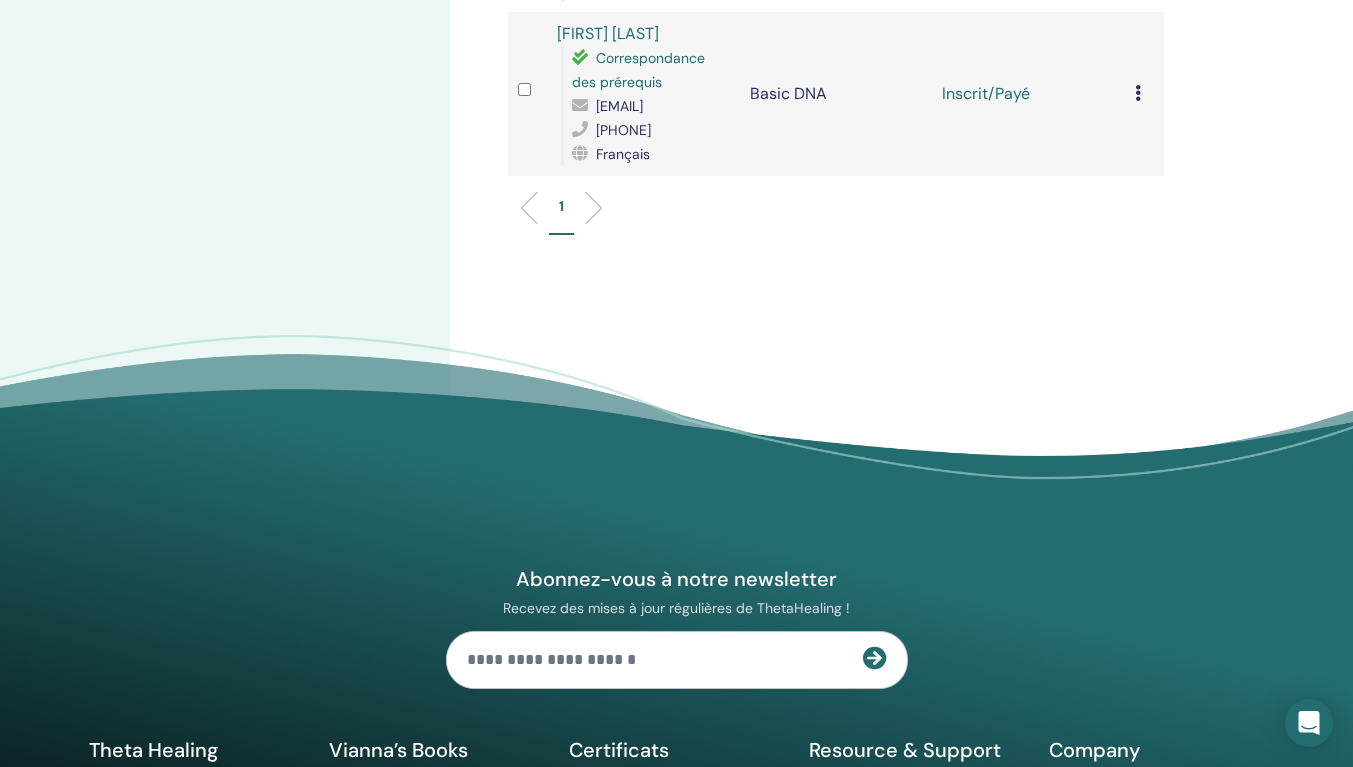 scroll, scrollTop: 876, scrollLeft: 0, axis: vertical 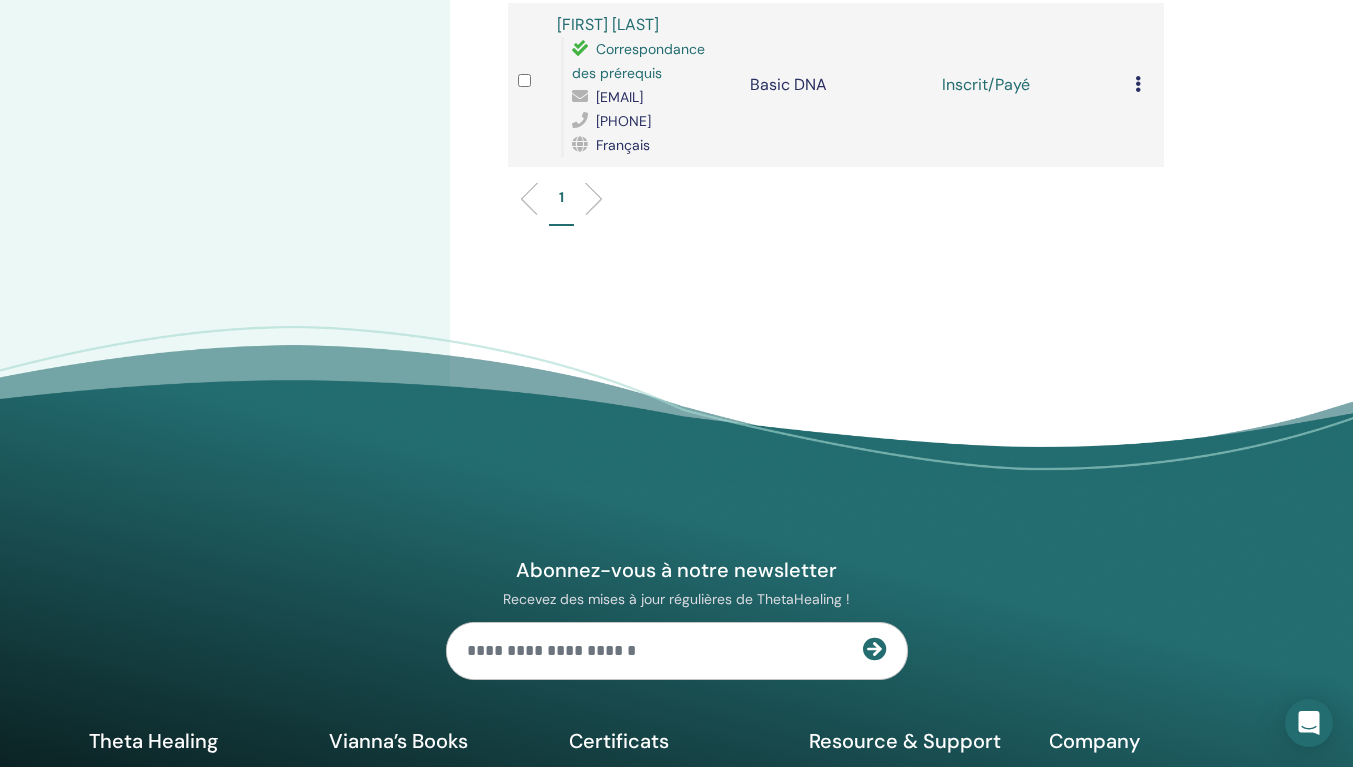 click at bounding box center [1138, 84] 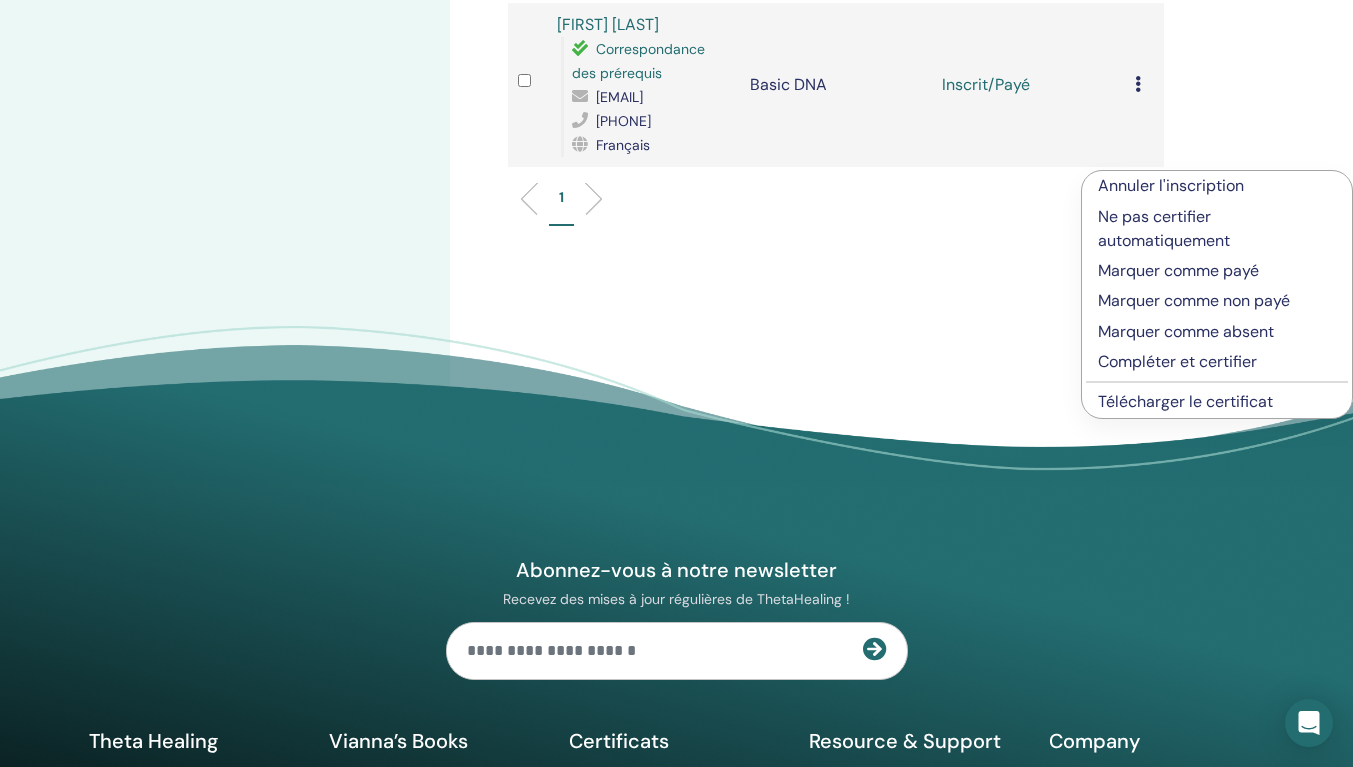 click on "Compléter et certifier" at bounding box center [1217, 362] 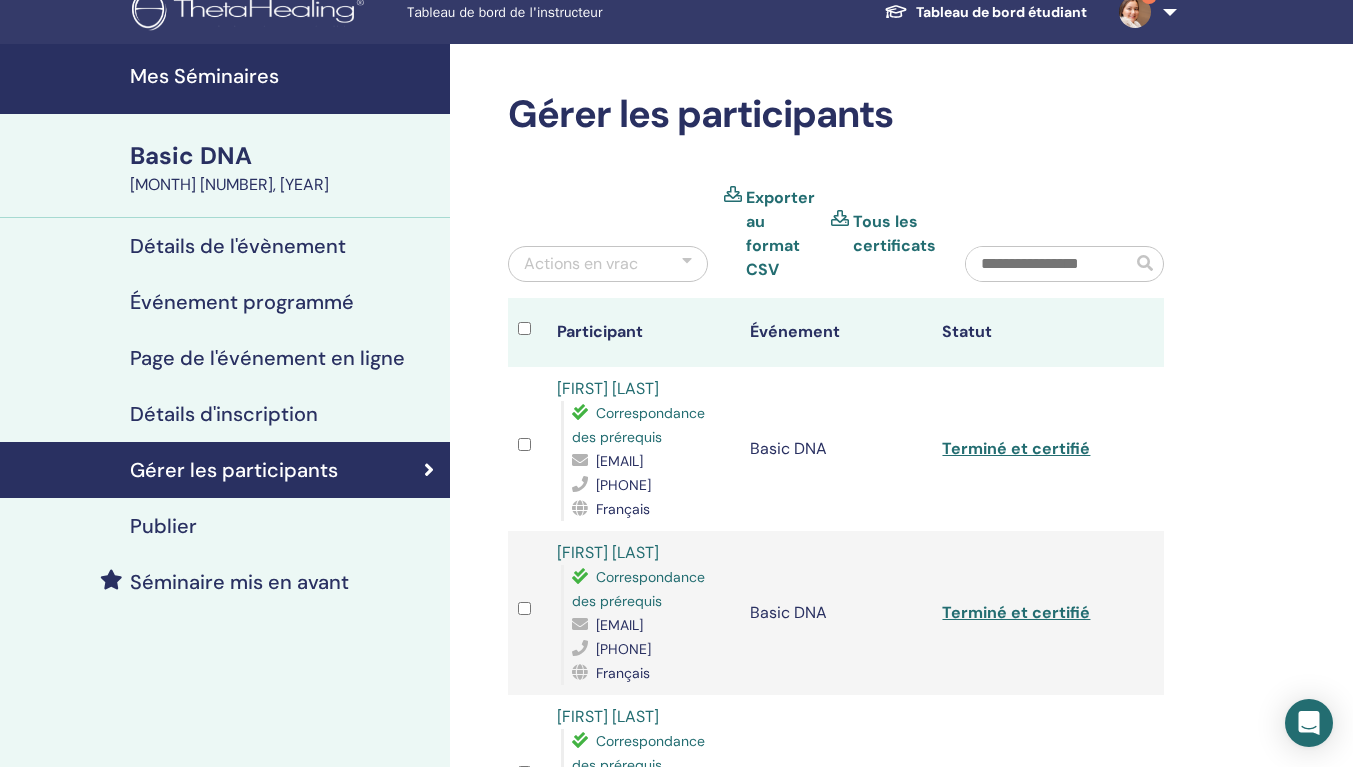 scroll, scrollTop: 0, scrollLeft: 0, axis: both 